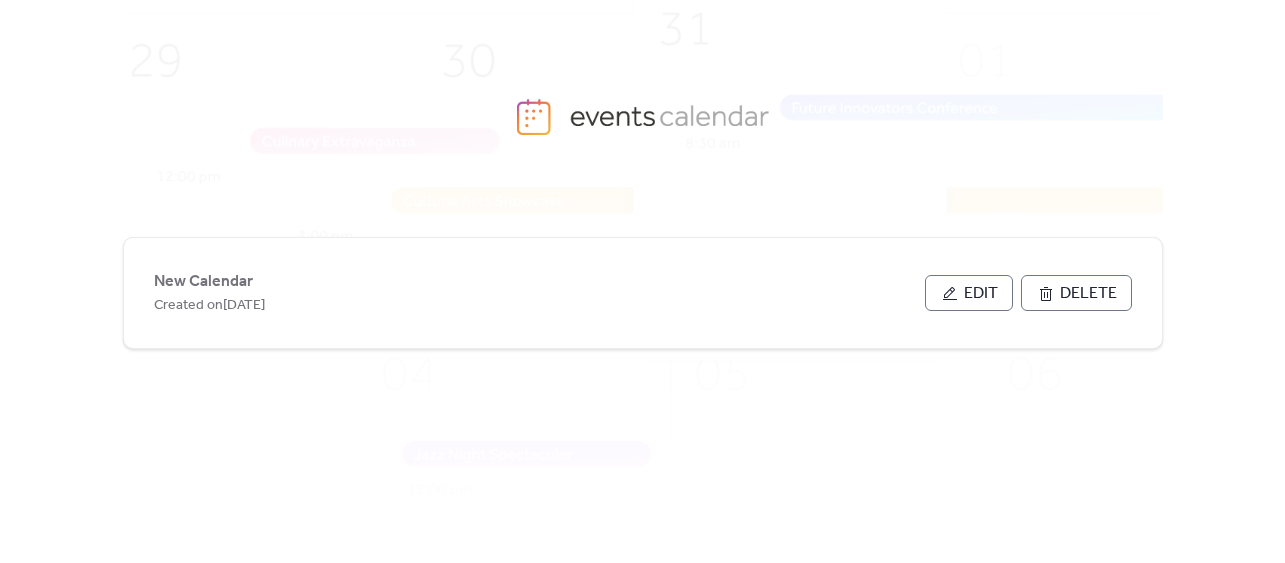 scroll, scrollTop: 0, scrollLeft: 0, axis: both 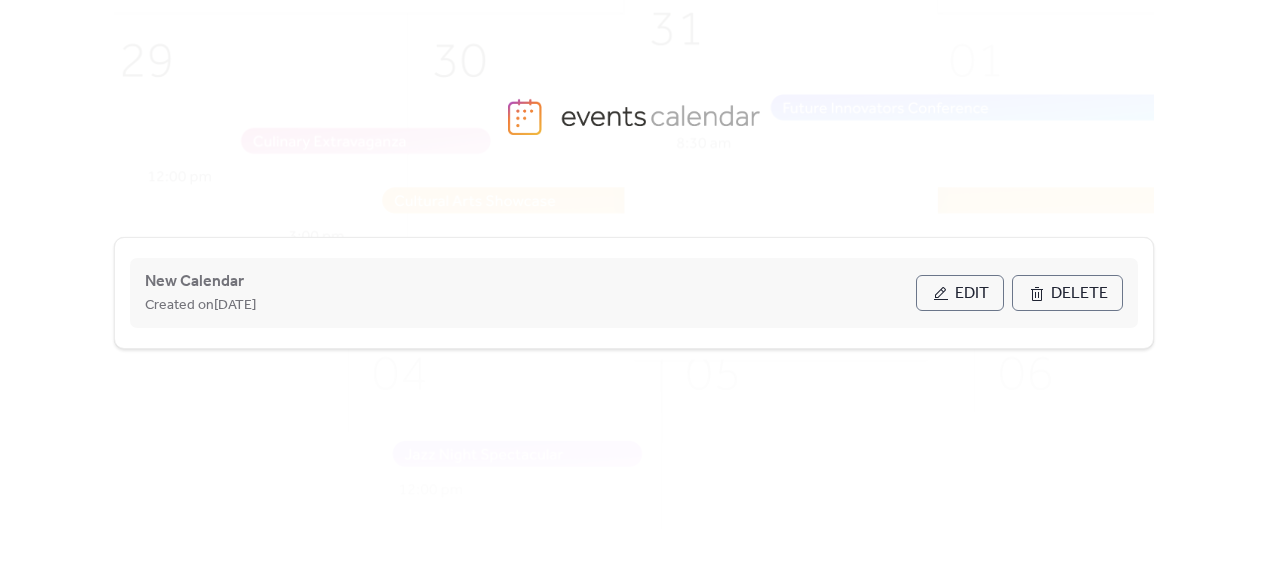 click on "Edit" at bounding box center [972, 294] 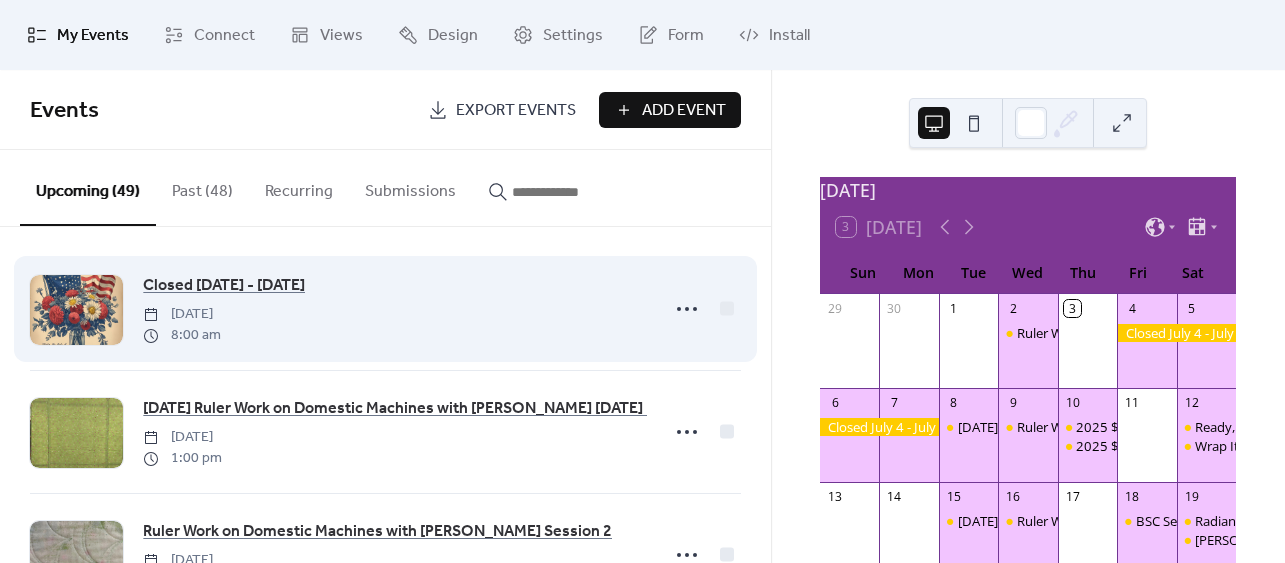 scroll, scrollTop: 0, scrollLeft: 0, axis: both 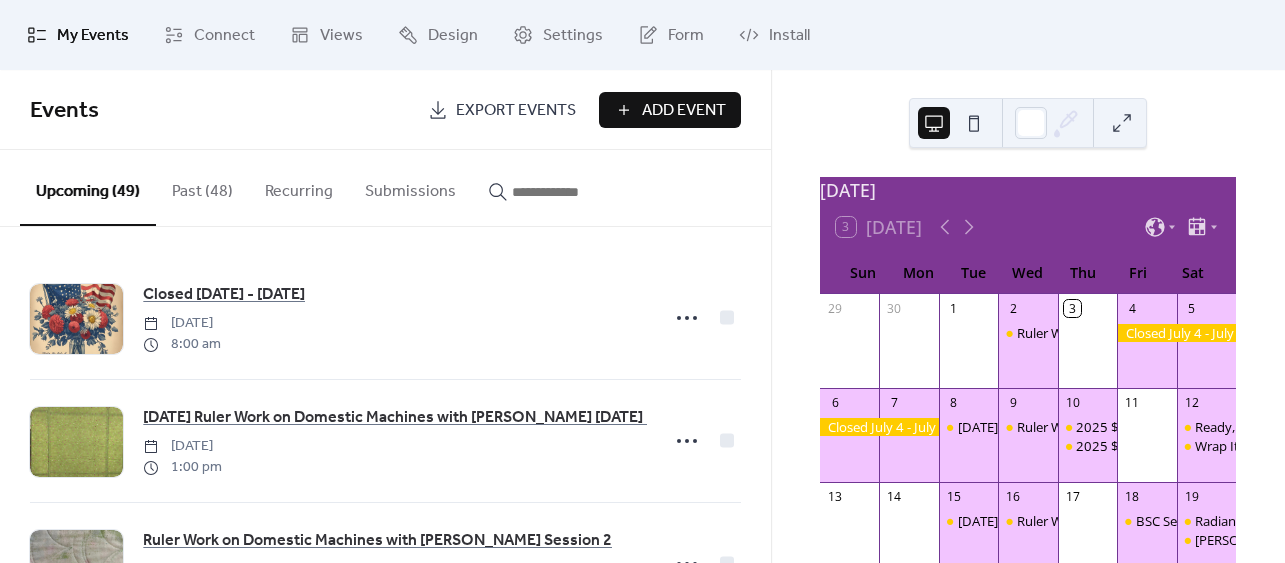 click on "Add Event" at bounding box center (684, 111) 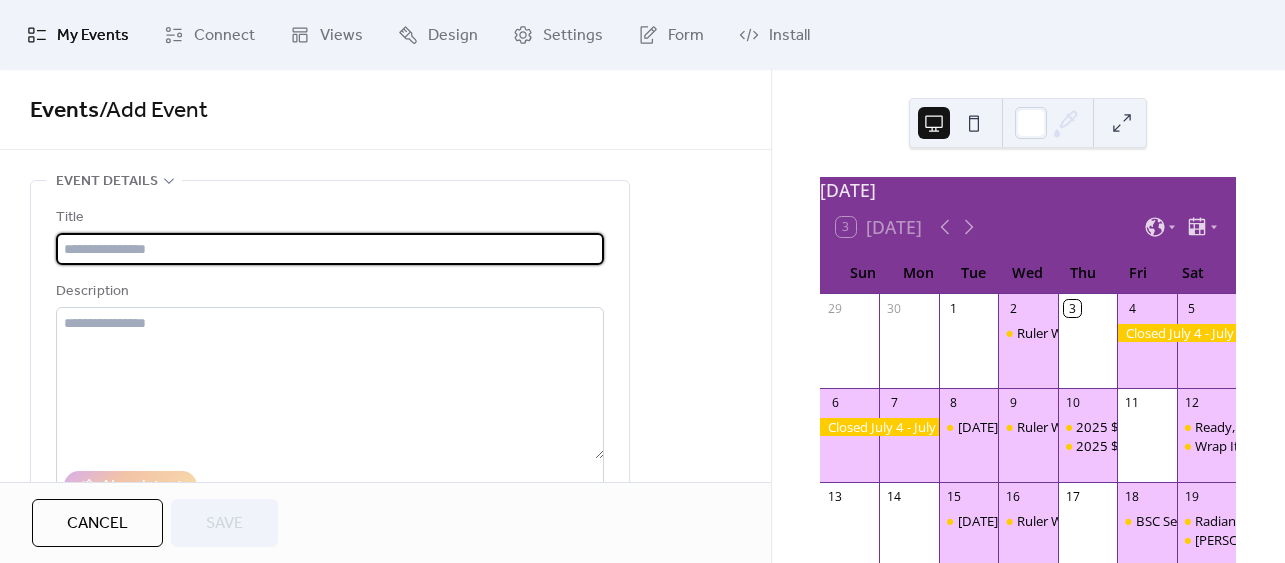 click at bounding box center (330, 249) 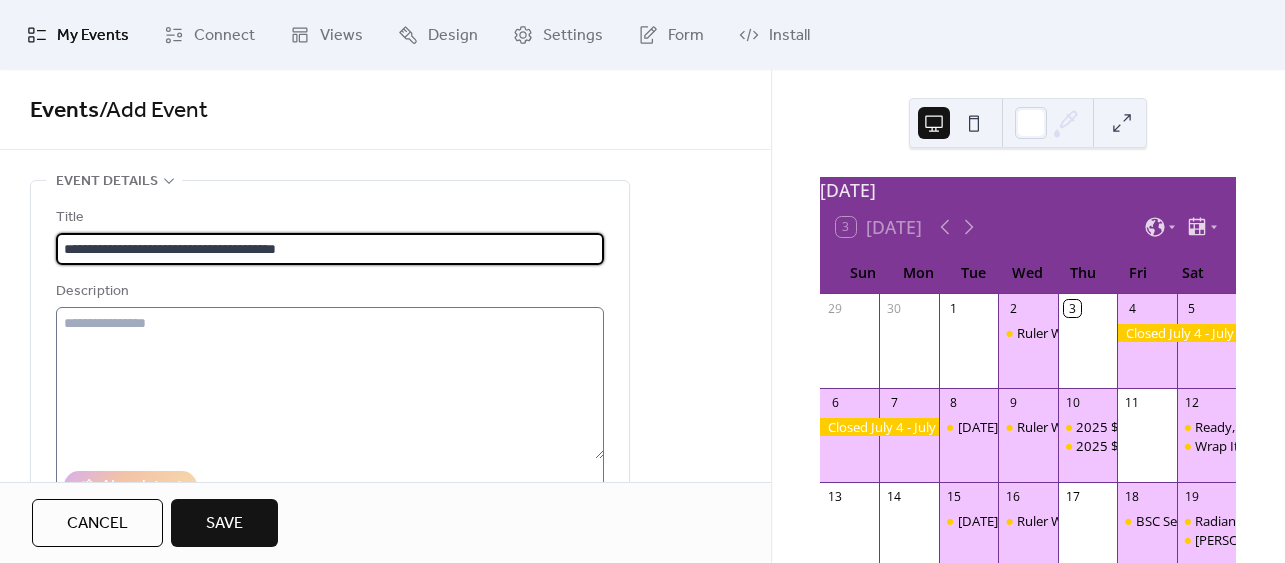 type on "**********" 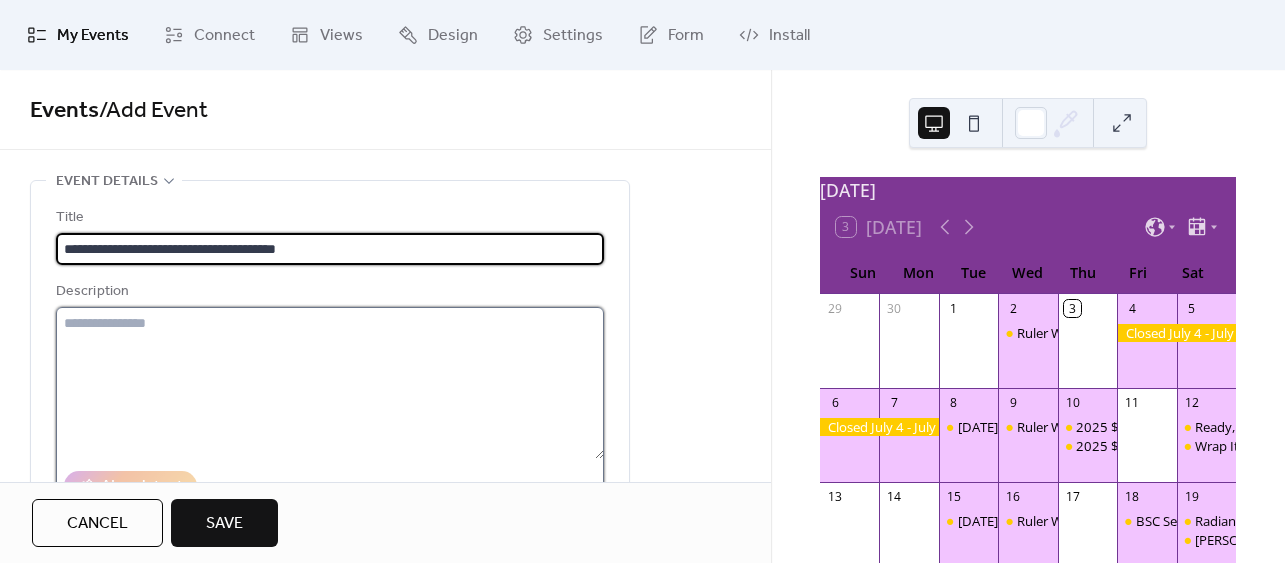 click at bounding box center [330, 383] 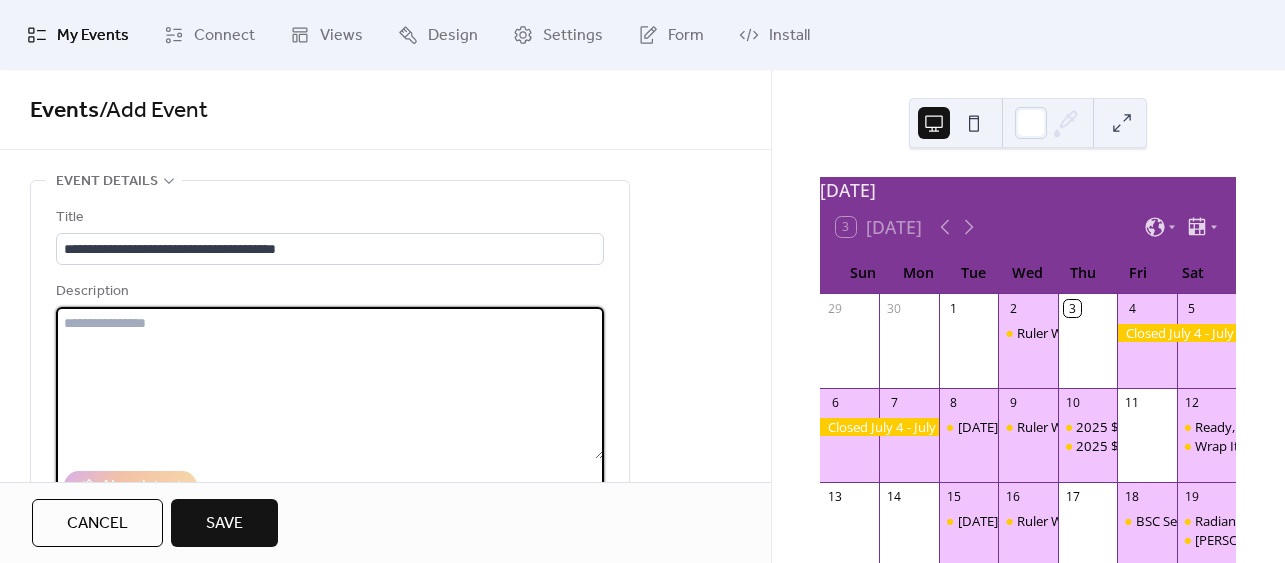 click at bounding box center (330, 383) 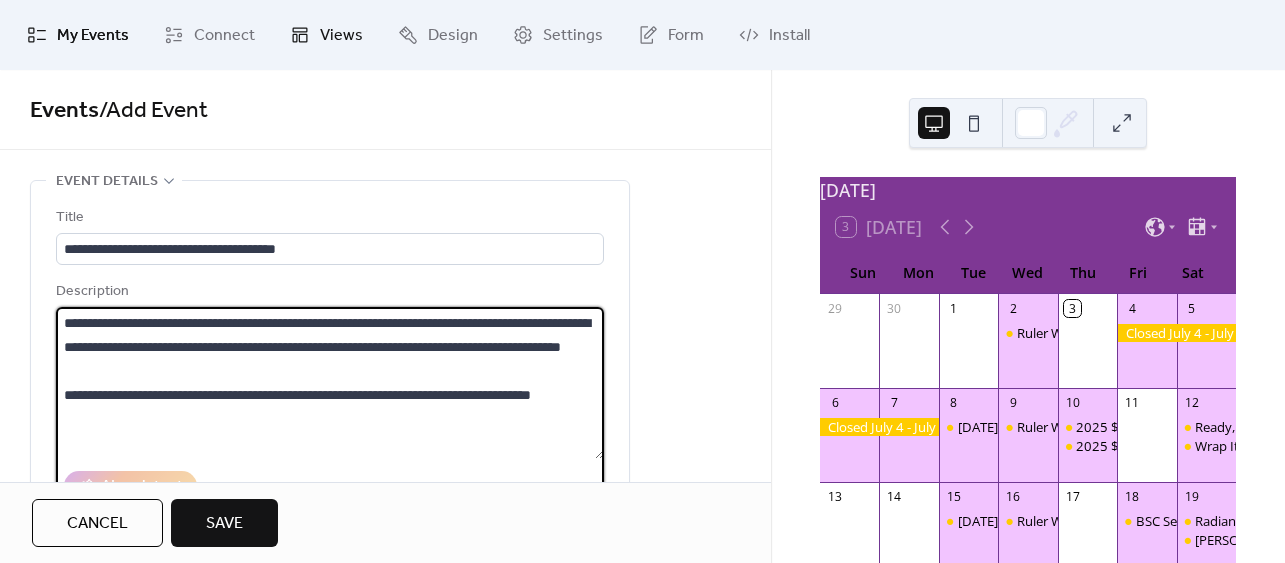 type on "**********" 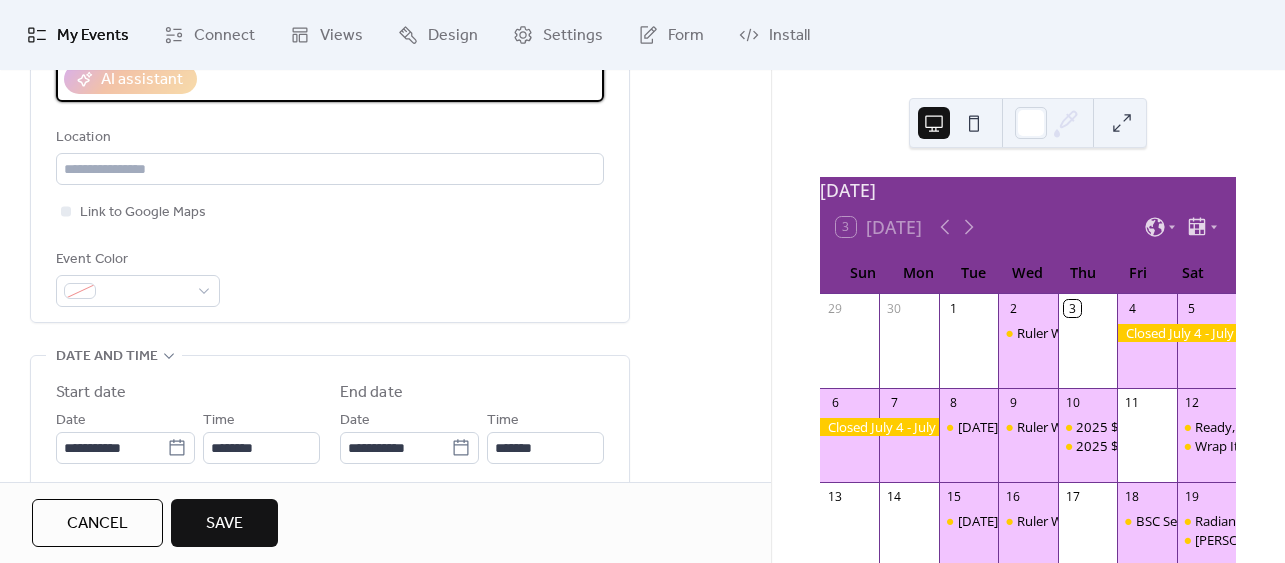 scroll, scrollTop: 444, scrollLeft: 0, axis: vertical 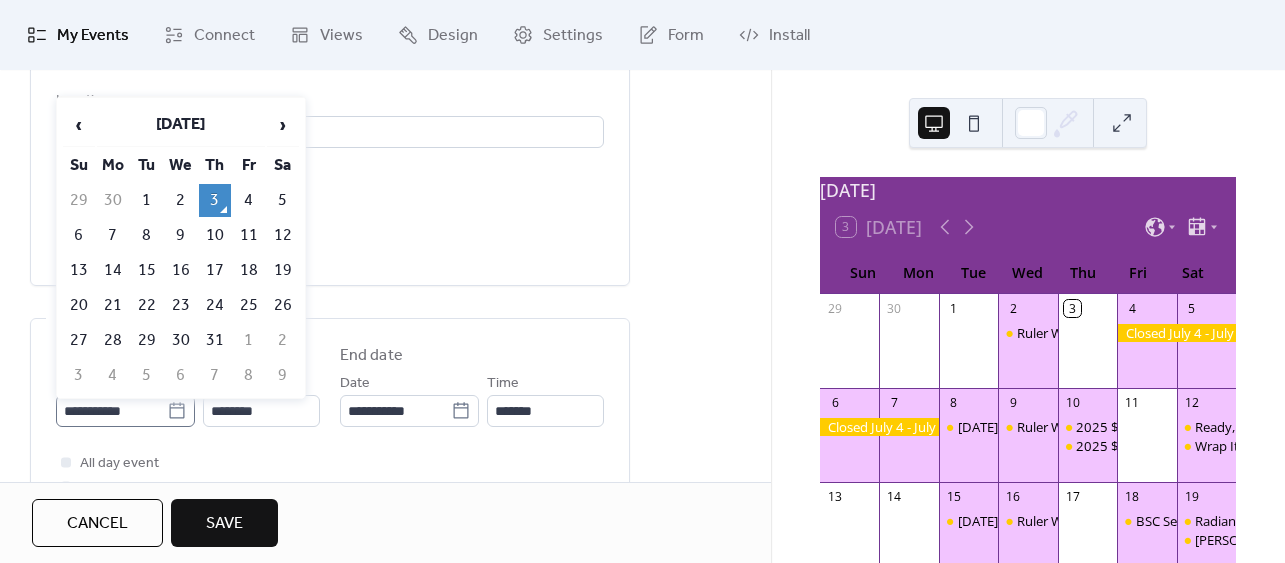 click 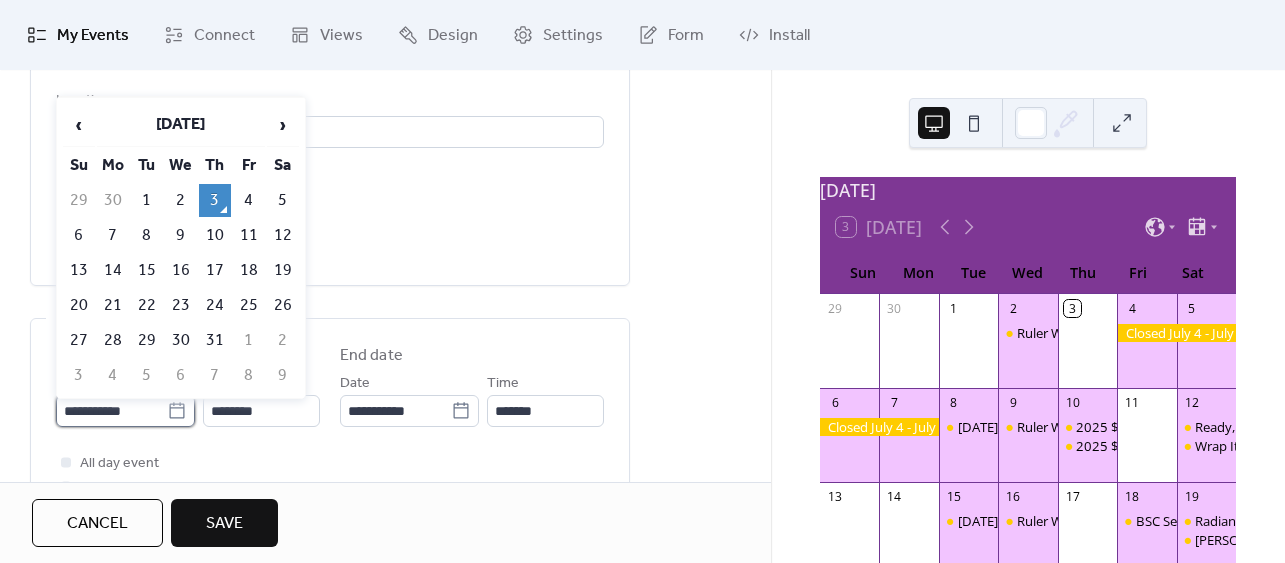 click on "**********" at bounding box center (111, 411) 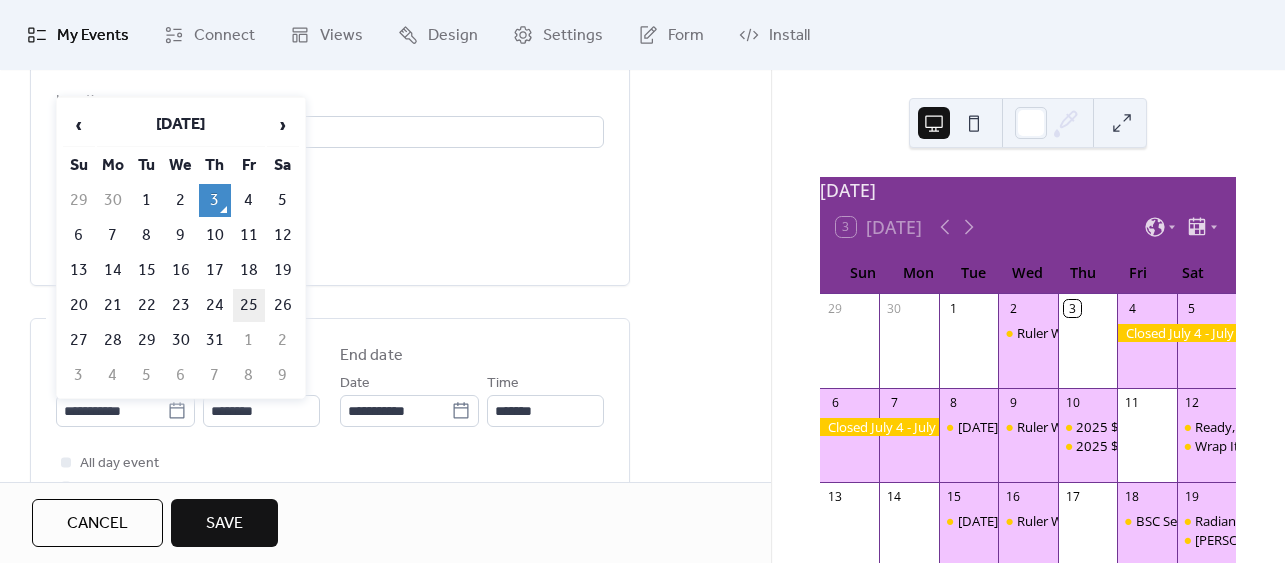 click on "25" at bounding box center (249, 305) 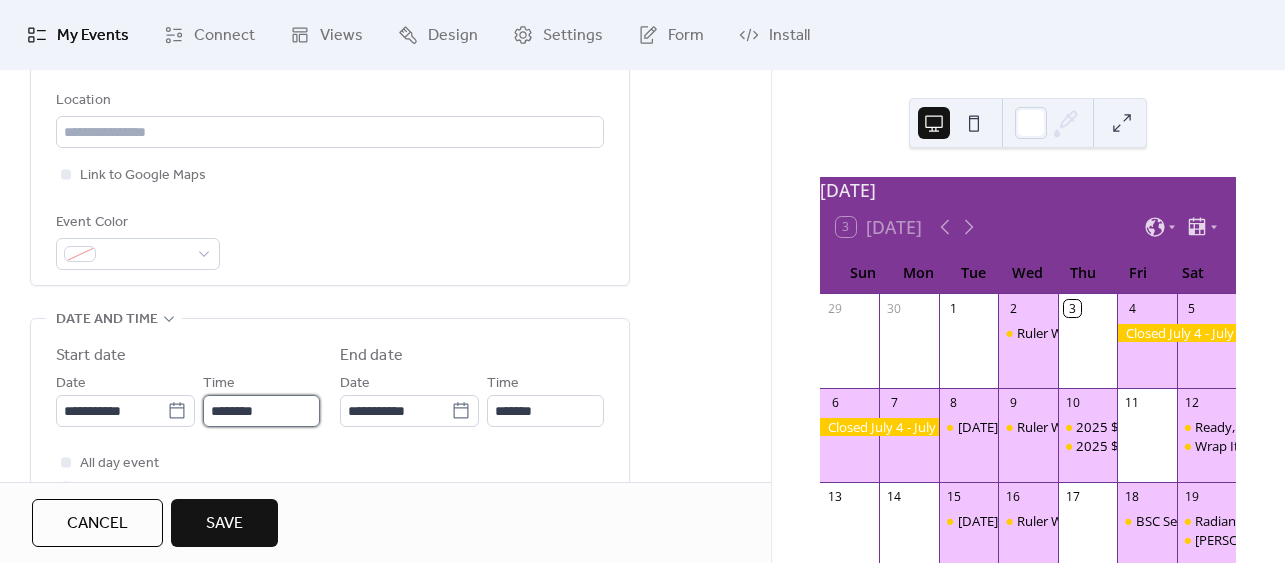 click on "********" at bounding box center (261, 411) 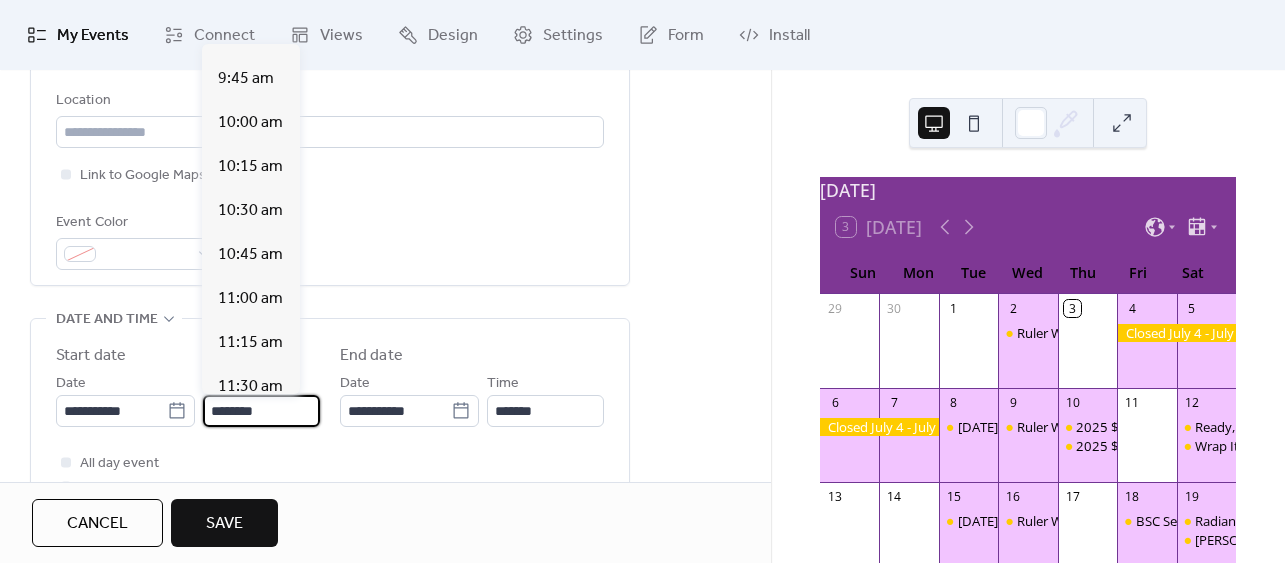 scroll, scrollTop: 1665, scrollLeft: 0, axis: vertical 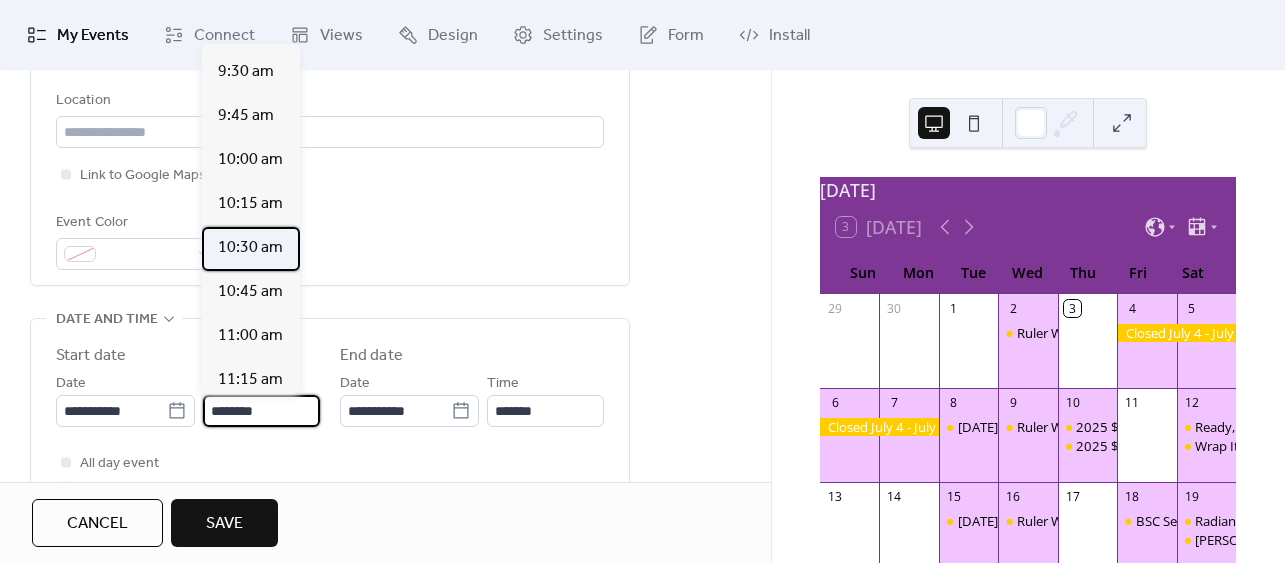 click on "10:30 am" at bounding box center [250, 248] 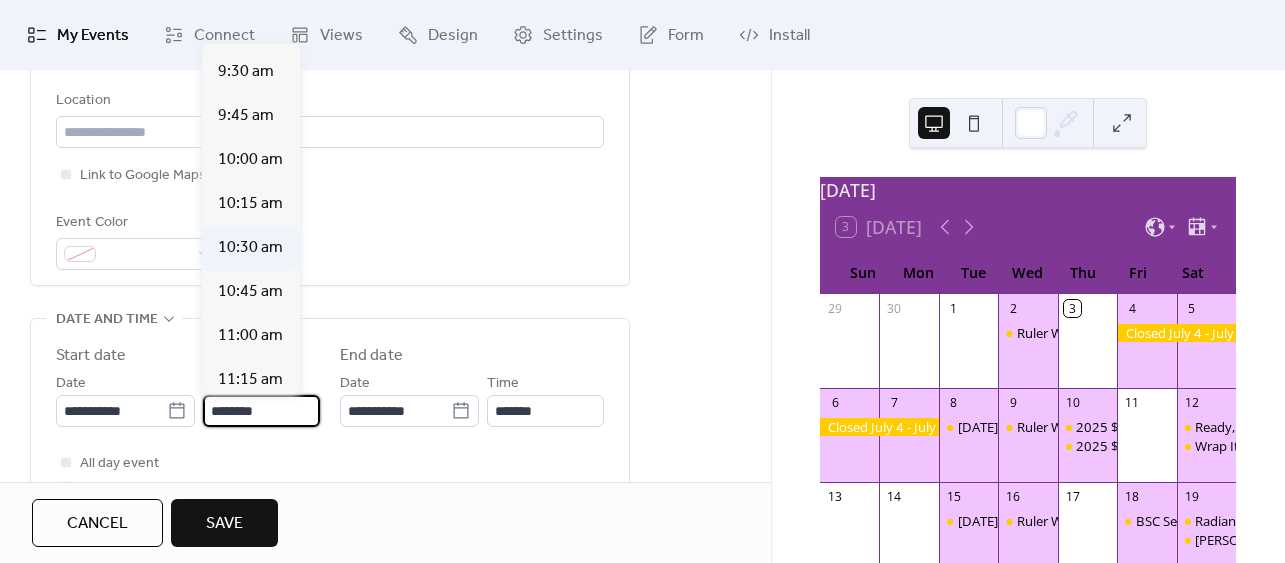 type on "********" 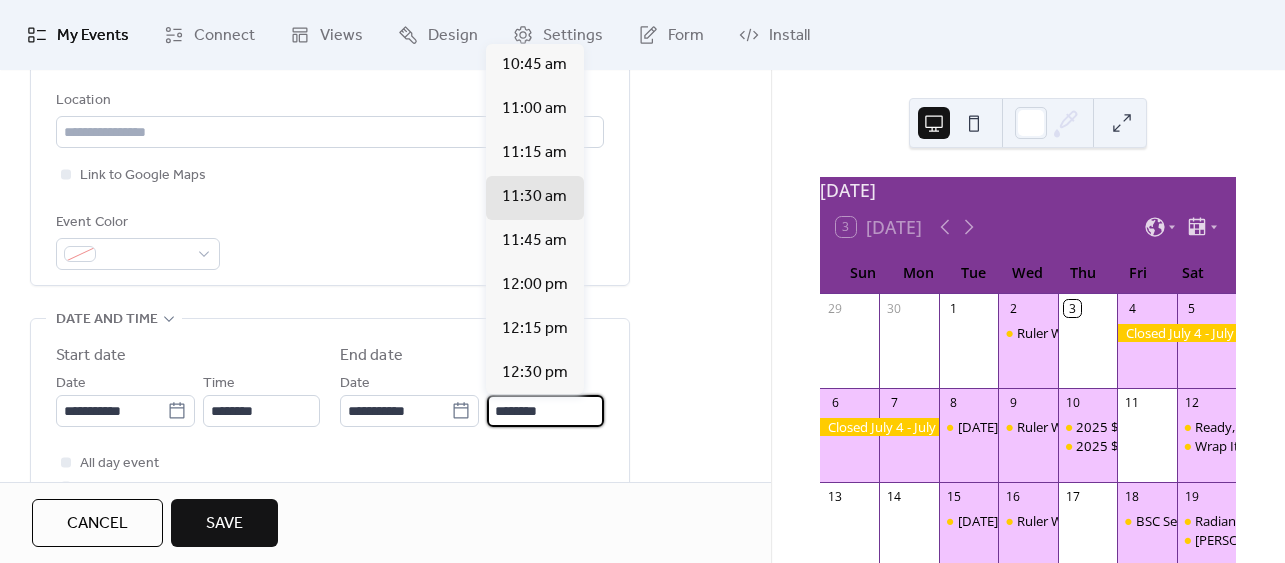 click on "********" at bounding box center (545, 411) 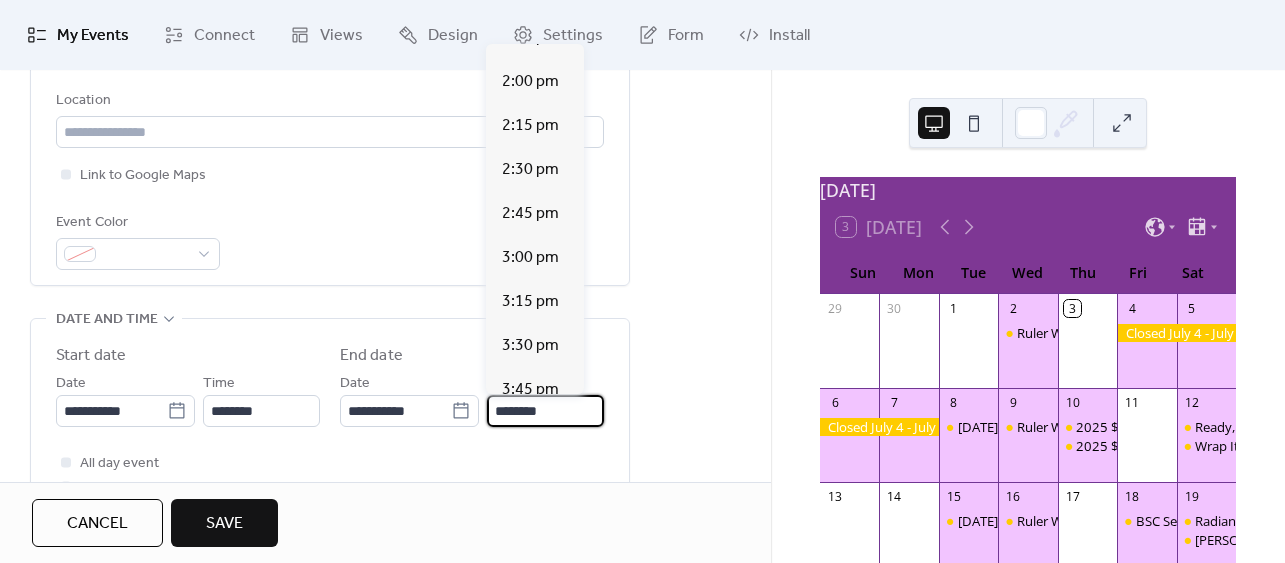 scroll, scrollTop: 666, scrollLeft: 0, axis: vertical 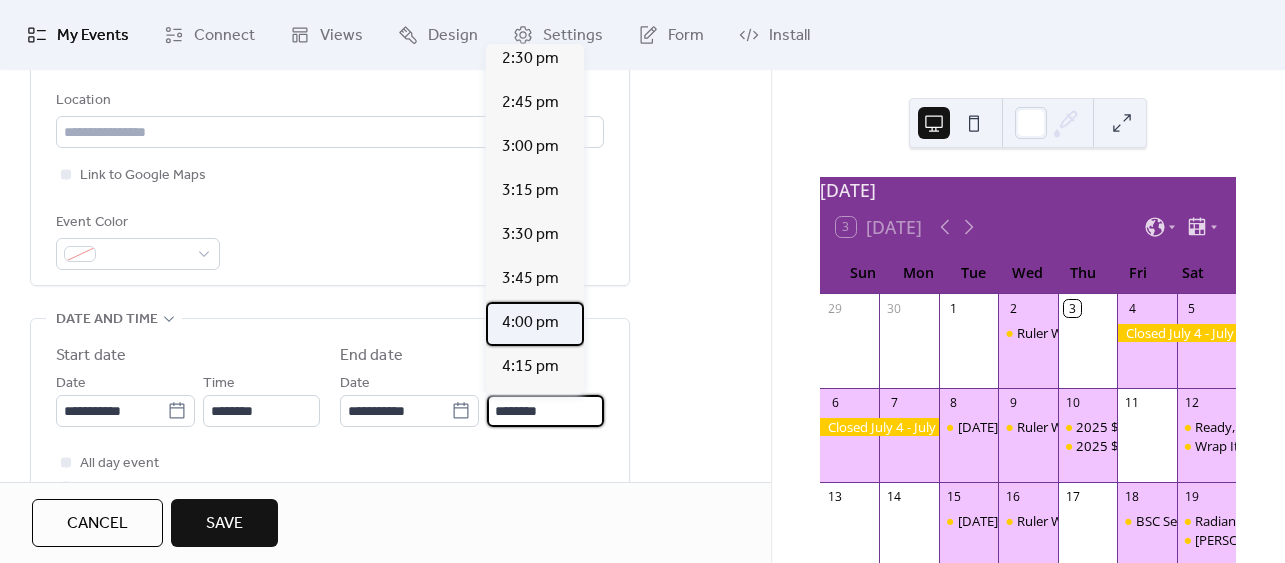 click on "4:00 pm" at bounding box center (530, 323) 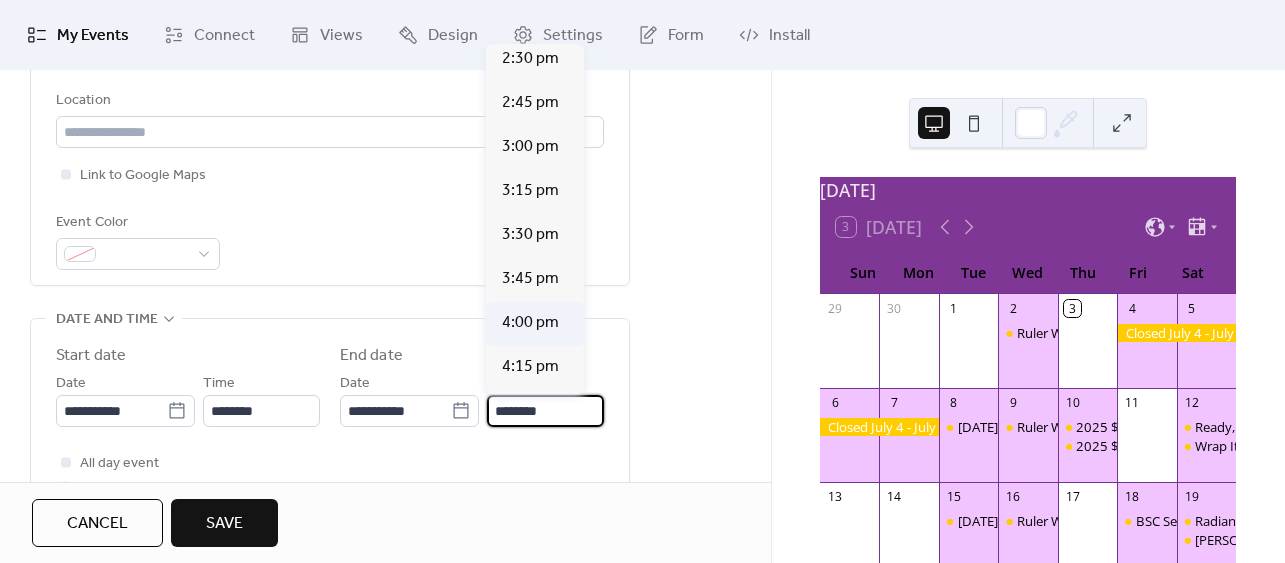 type on "*******" 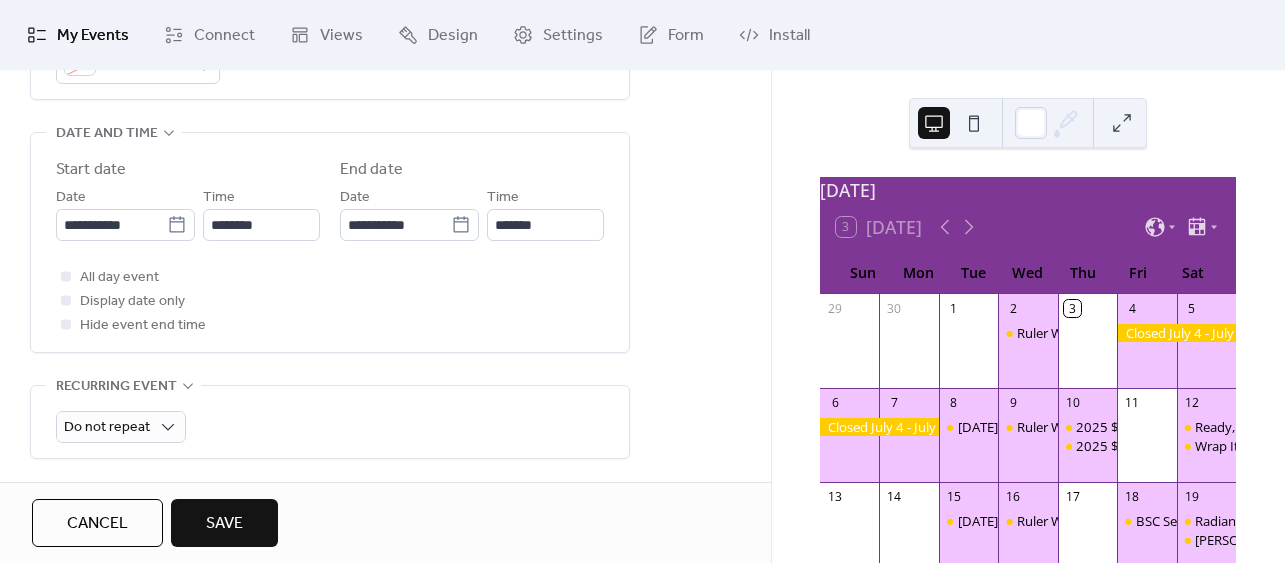 scroll, scrollTop: 777, scrollLeft: 0, axis: vertical 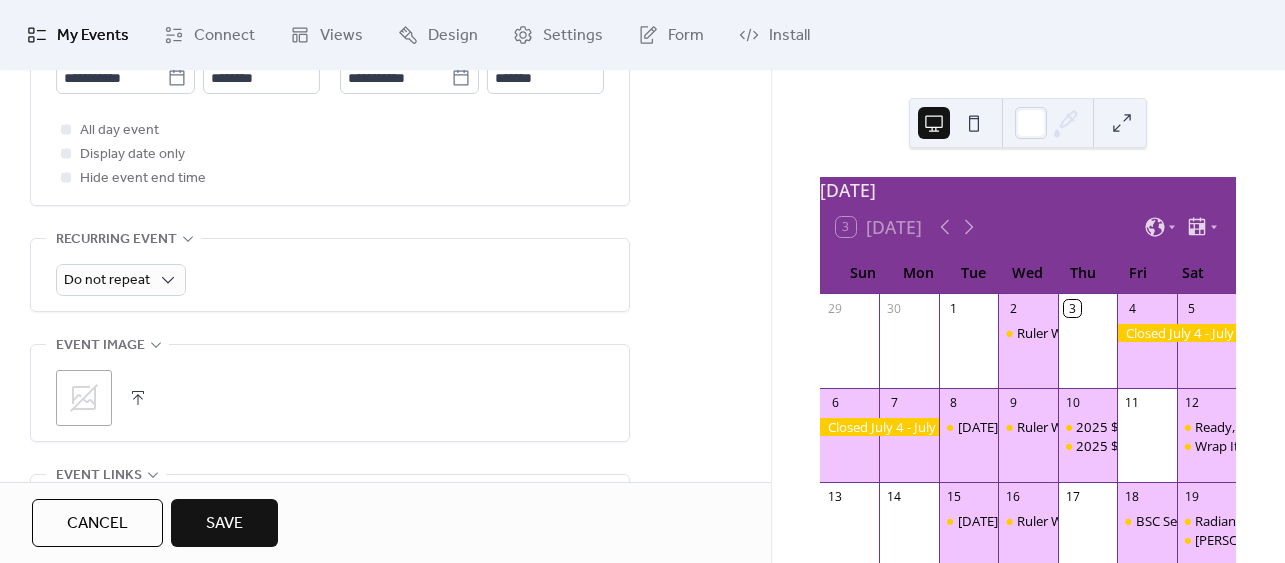click at bounding box center (138, 398) 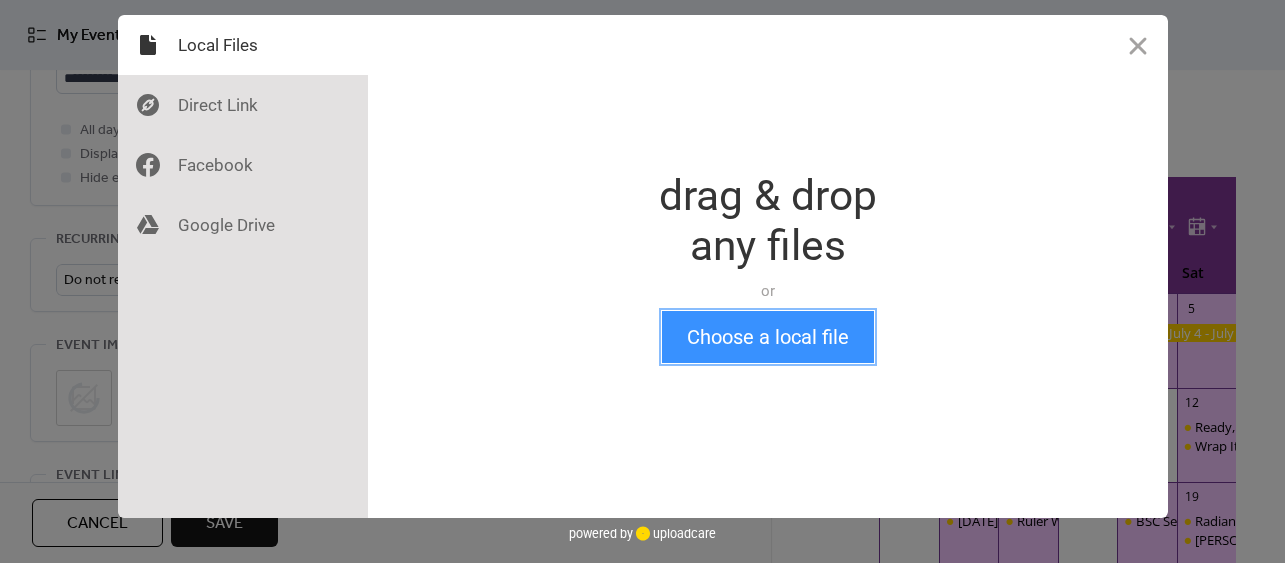 click on "Choose a local file" at bounding box center (768, 337) 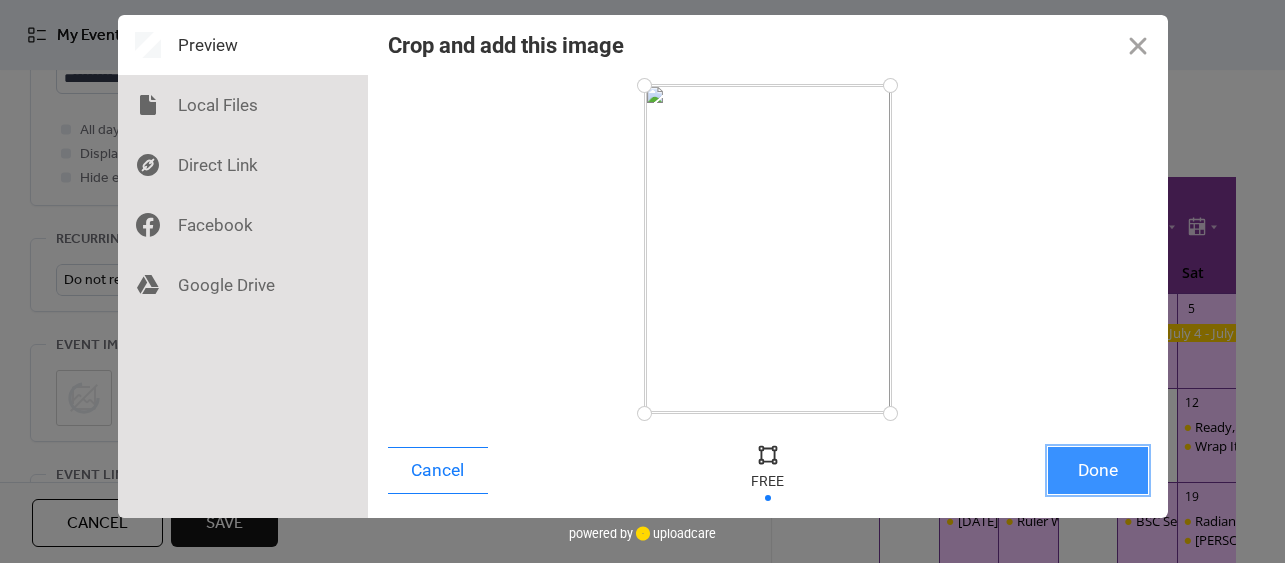 click on "Done" at bounding box center (1098, 470) 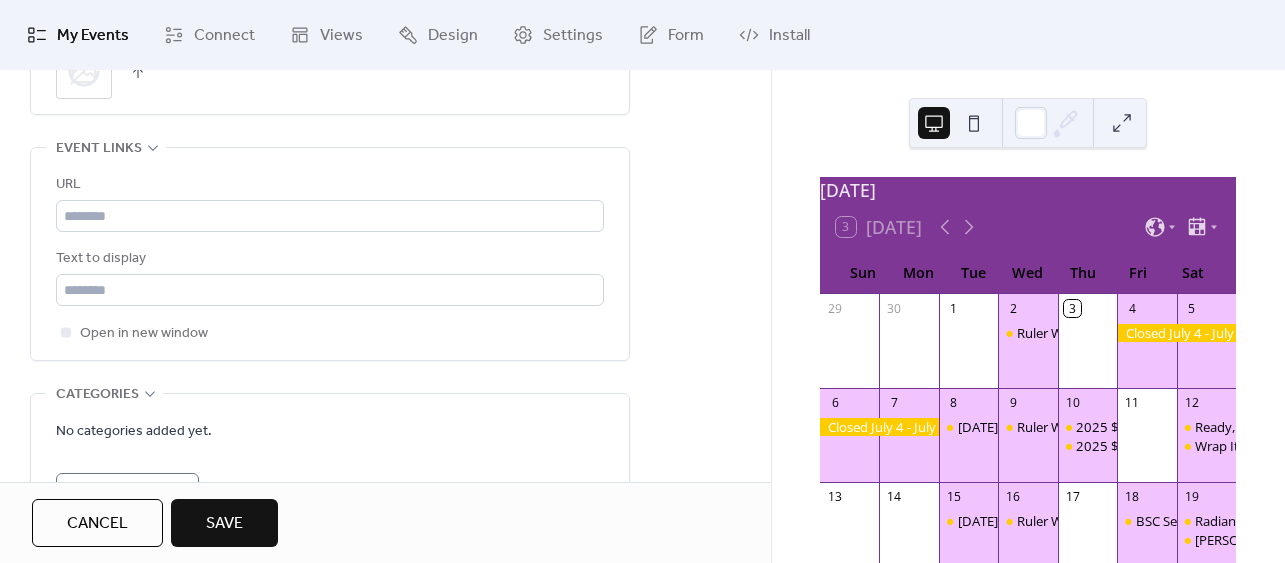scroll, scrollTop: 1111, scrollLeft: 0, axis: vertical 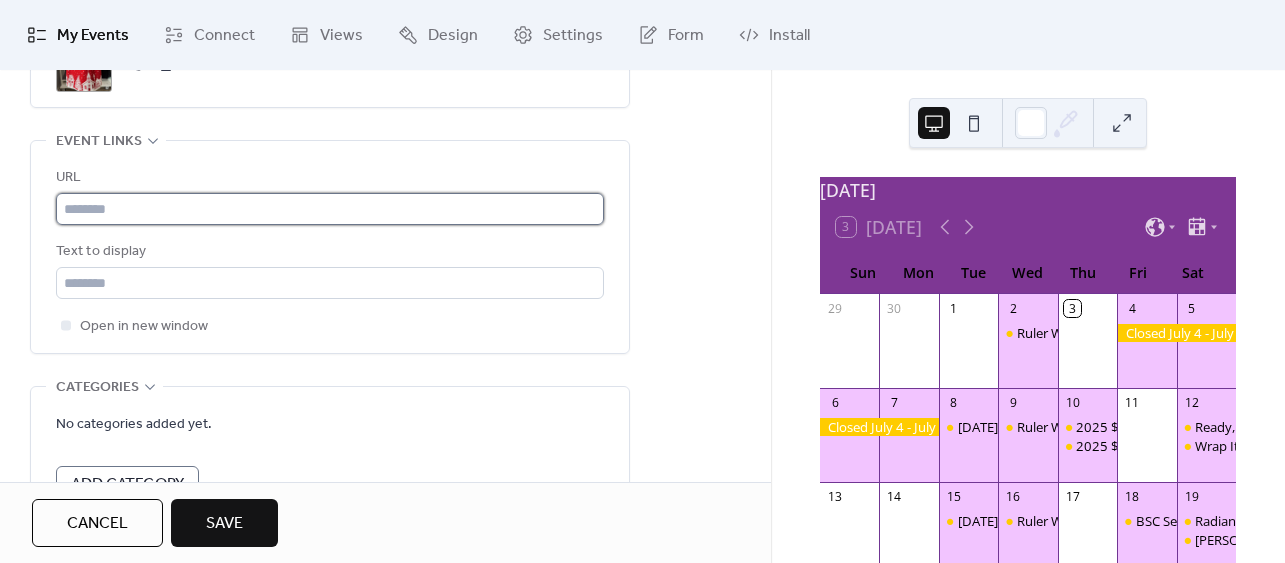 click at bounding box center (330, 209) 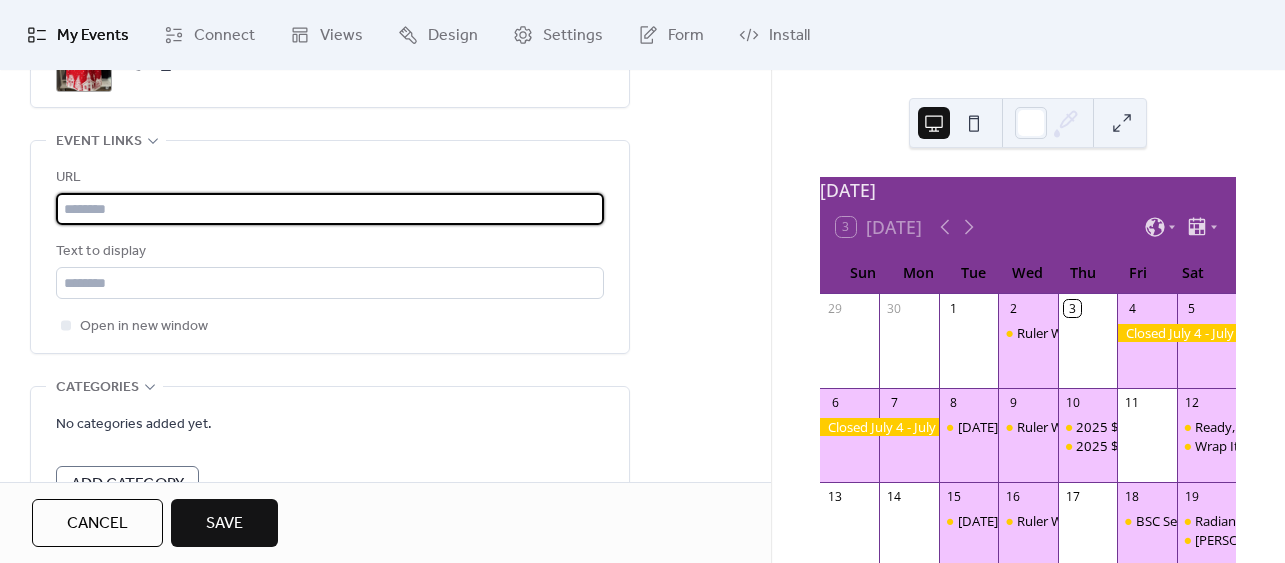click at bounding box center (330, 209) 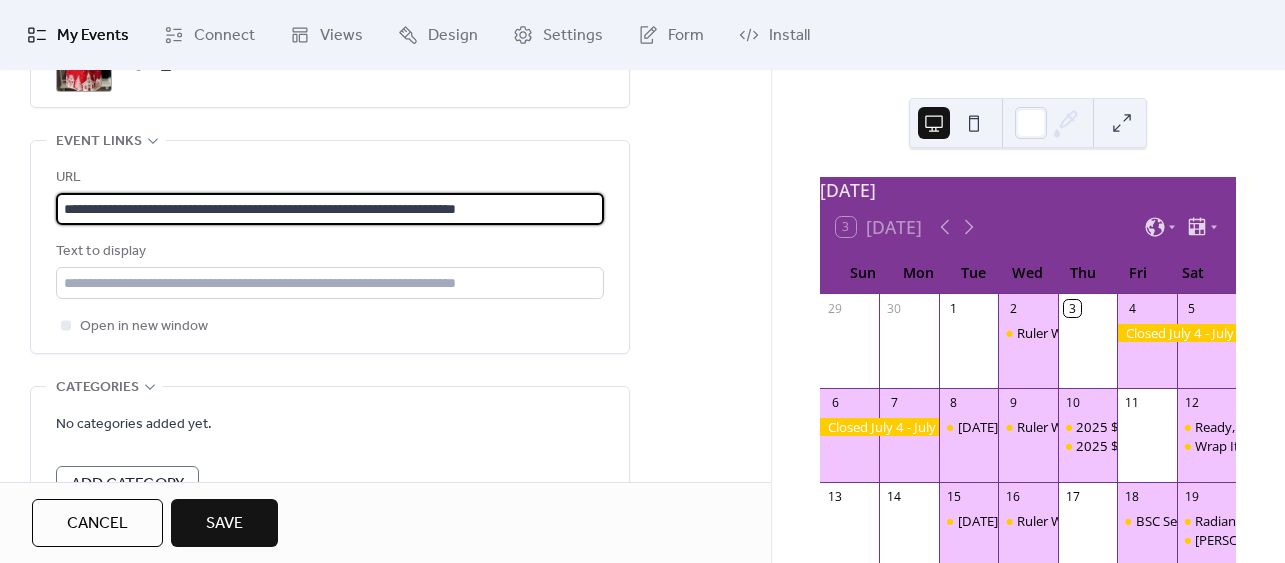type on "**********" 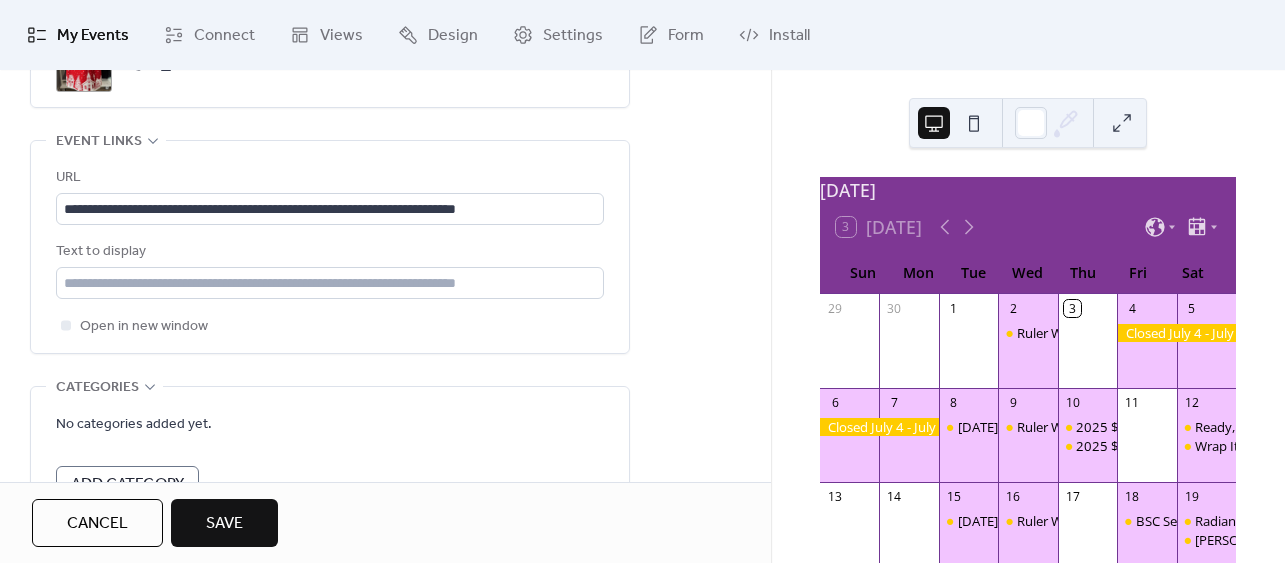 click on "Save" at bounding box center [224, 524] 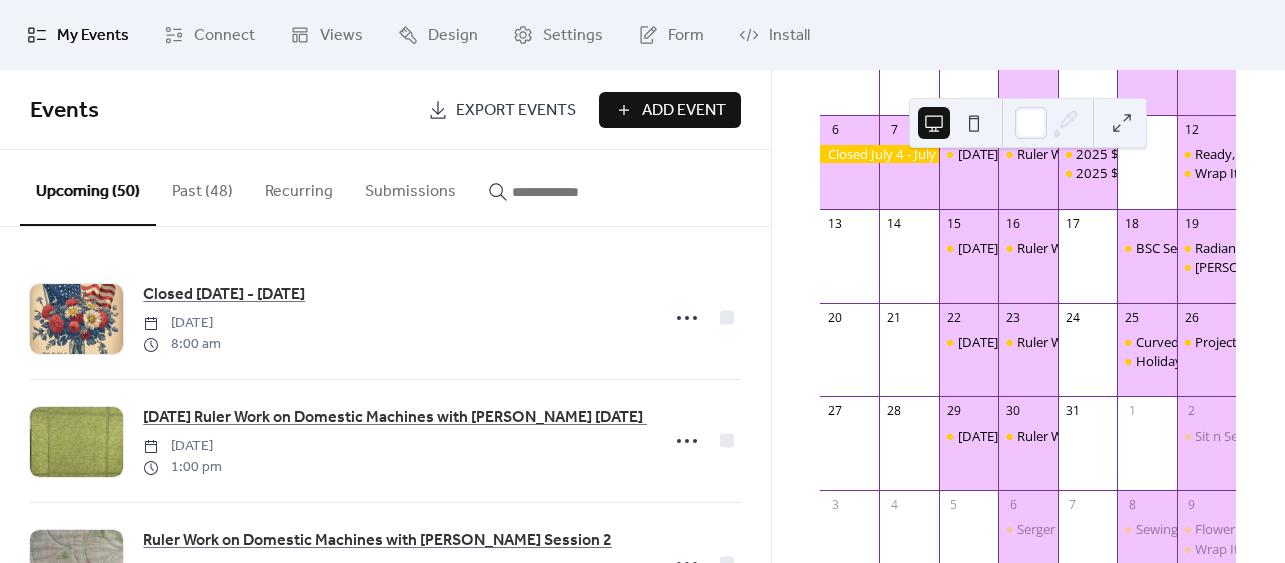 scroll, scrollTop: 333, scrollLeft: 0, axis: vertical 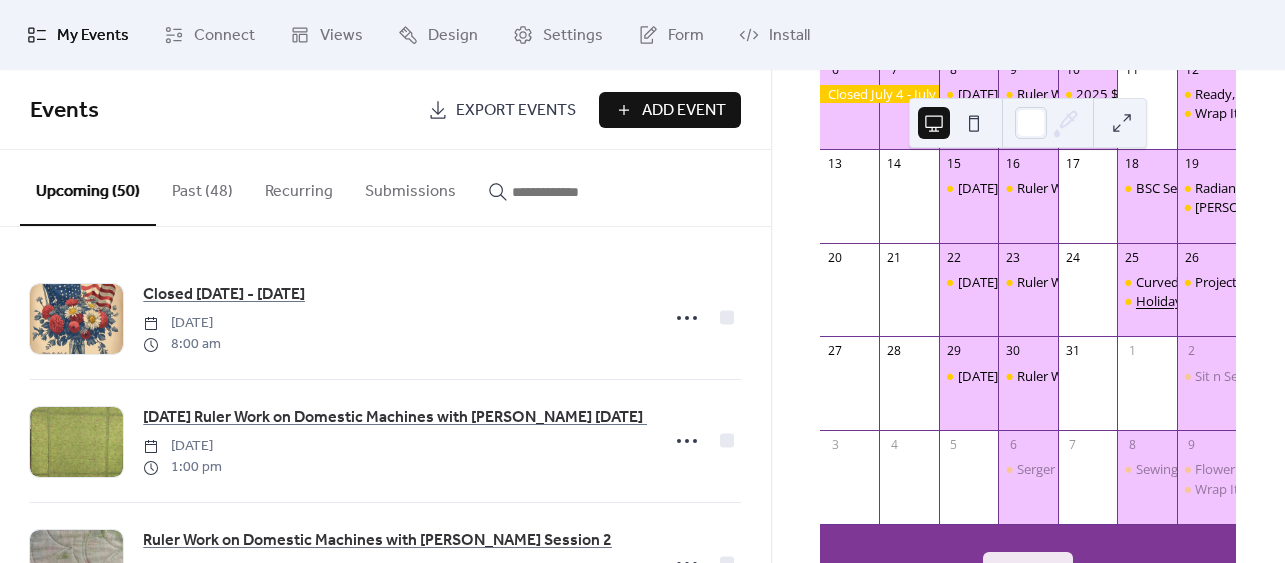 click on "Holiday Village Apron [DATE] 10:30 - 4:00" at bounding box center [1258, 301] 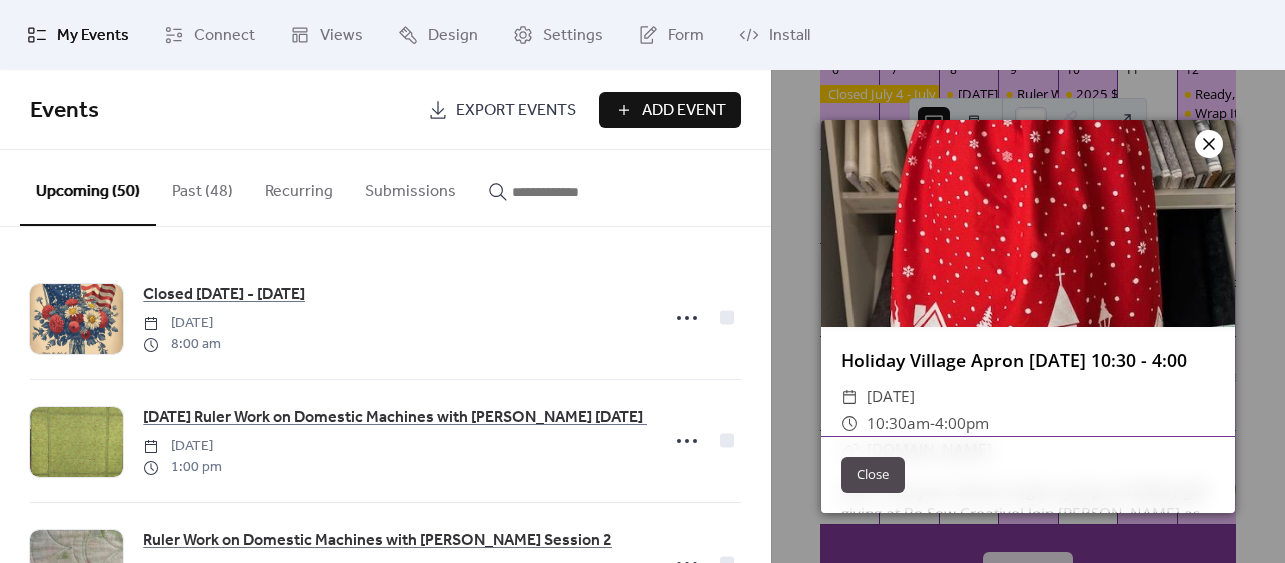 click 